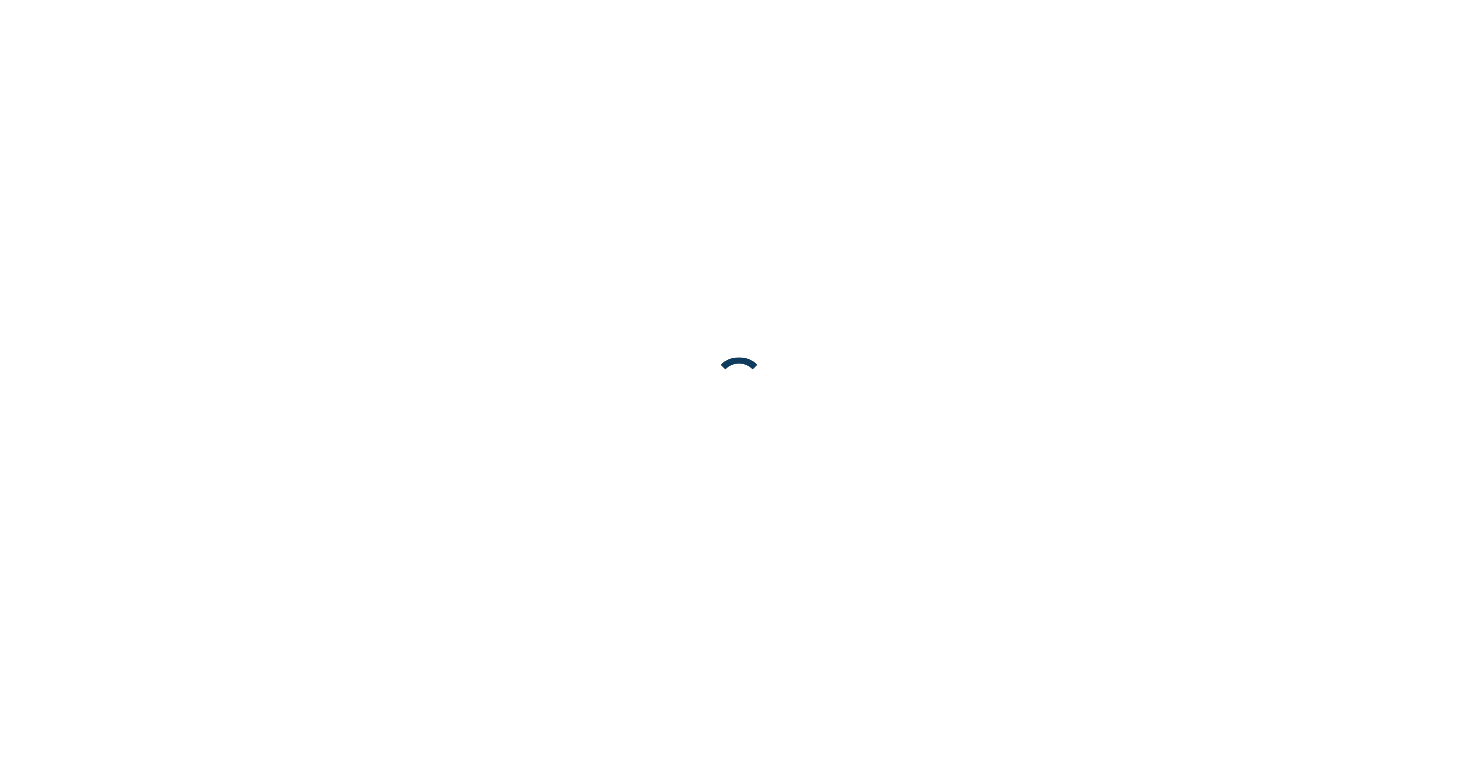 scroll, scrollTop: 0, scrollLeft: 0, axis: both 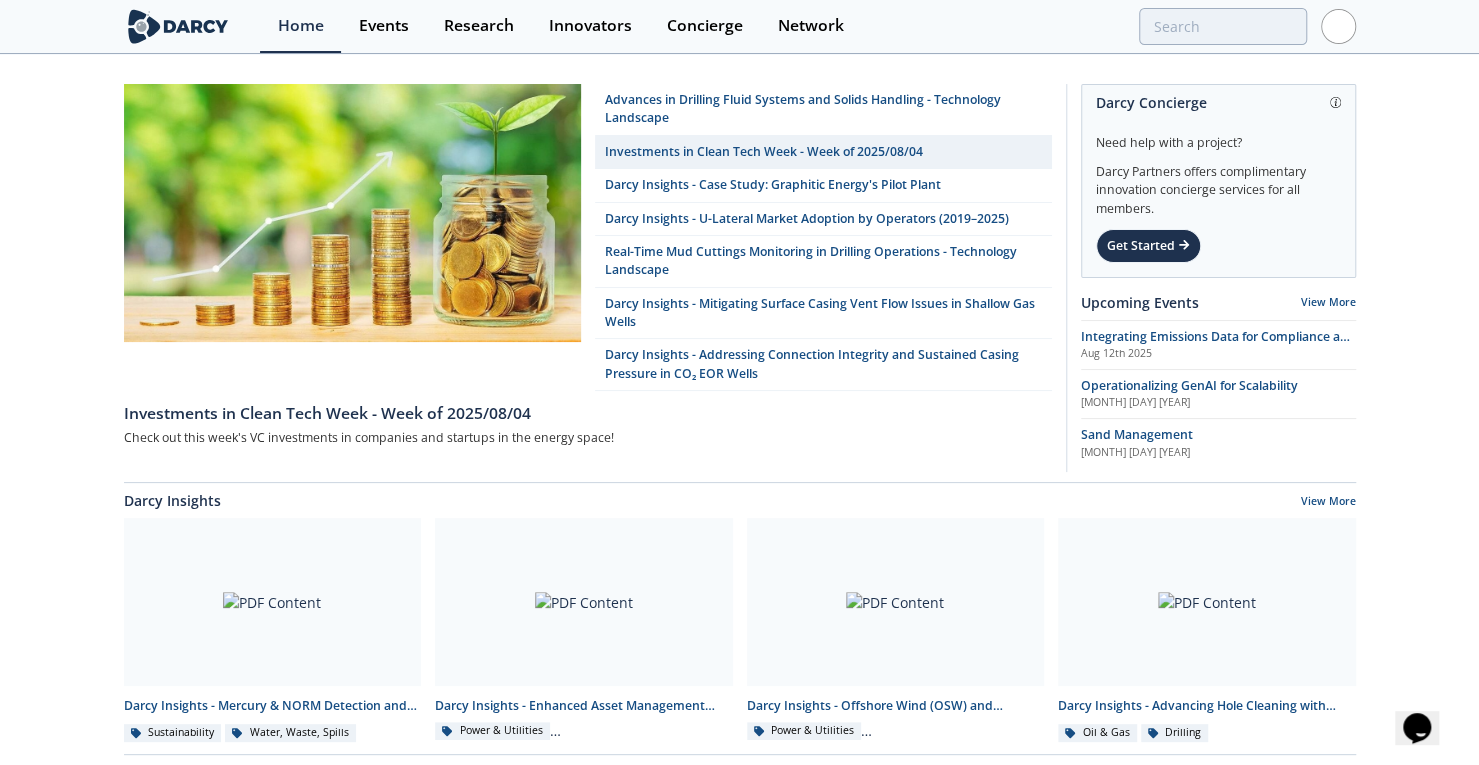 click at bounding box center [1338, 26] 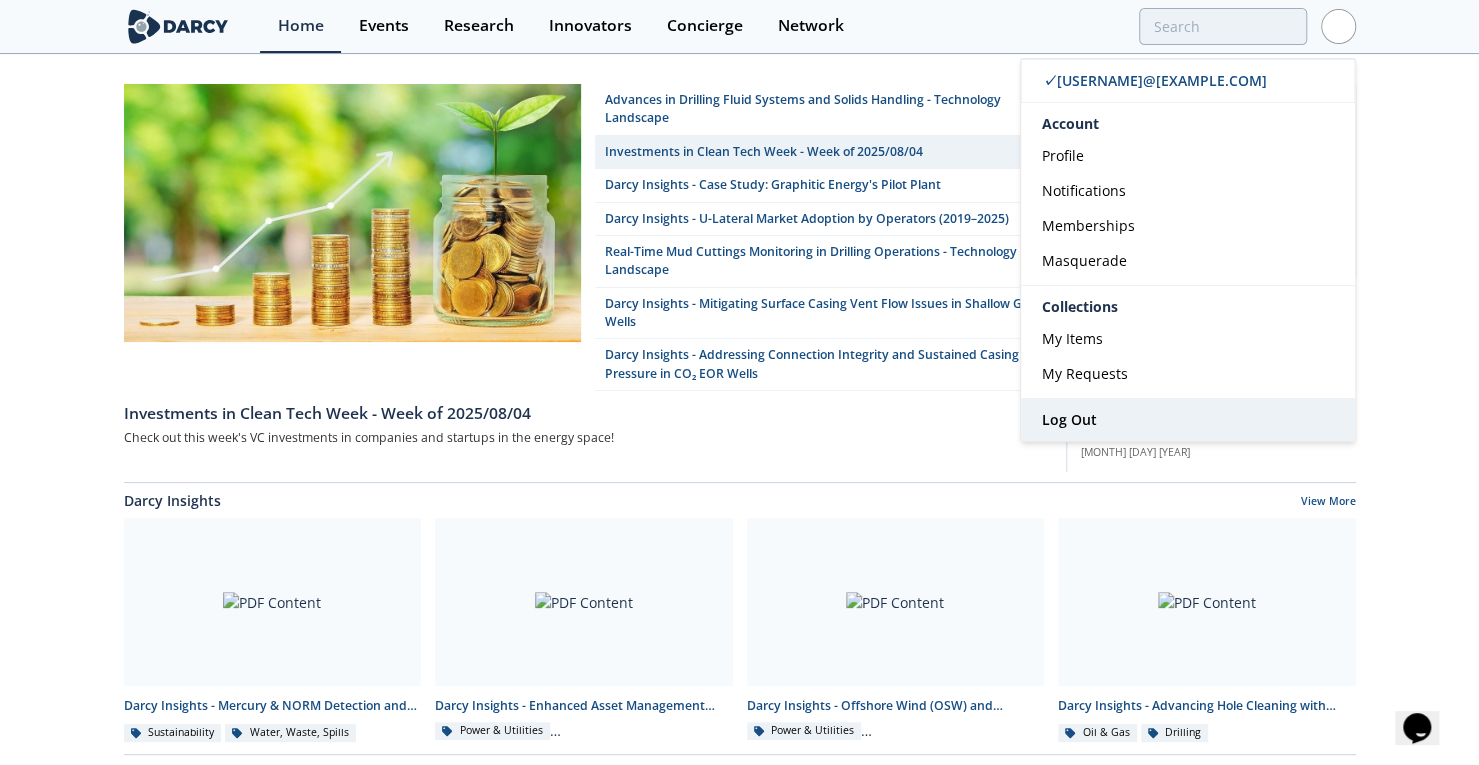 click on "Log Out" at bounding box center (1188, 420) 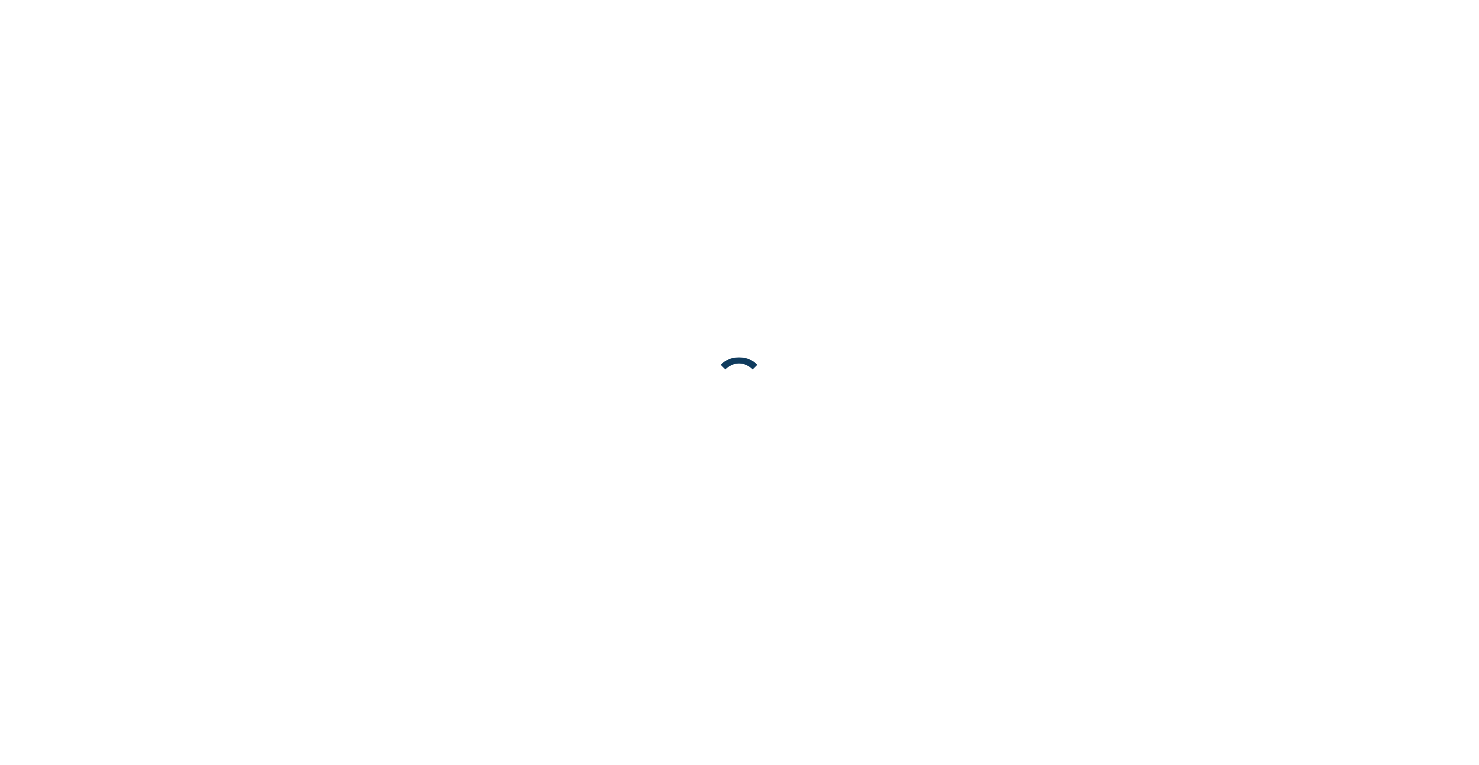 scroll, scrollTop: 0, scrollLeft: 0, axis: both 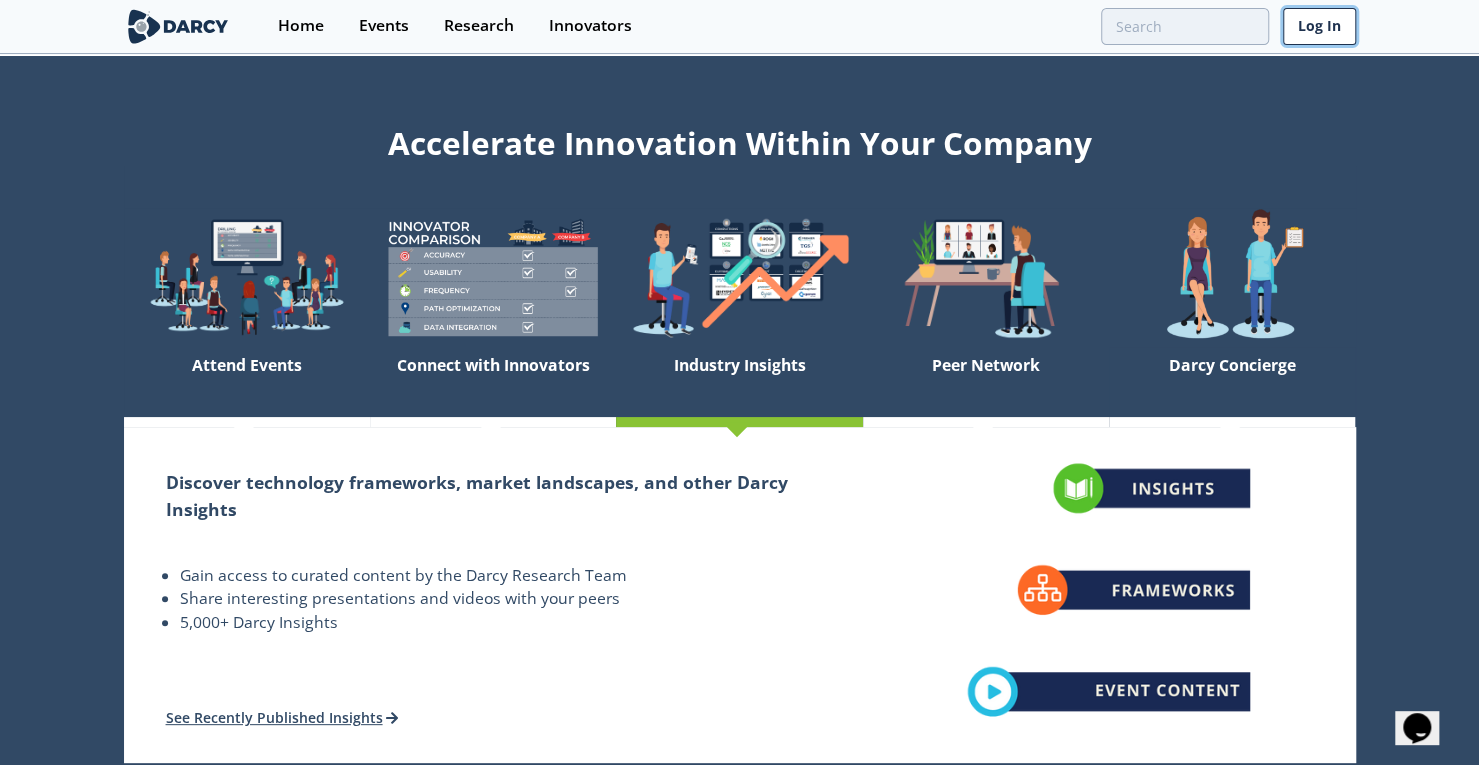 click on "Log In" at bounding box center (1319, 26) 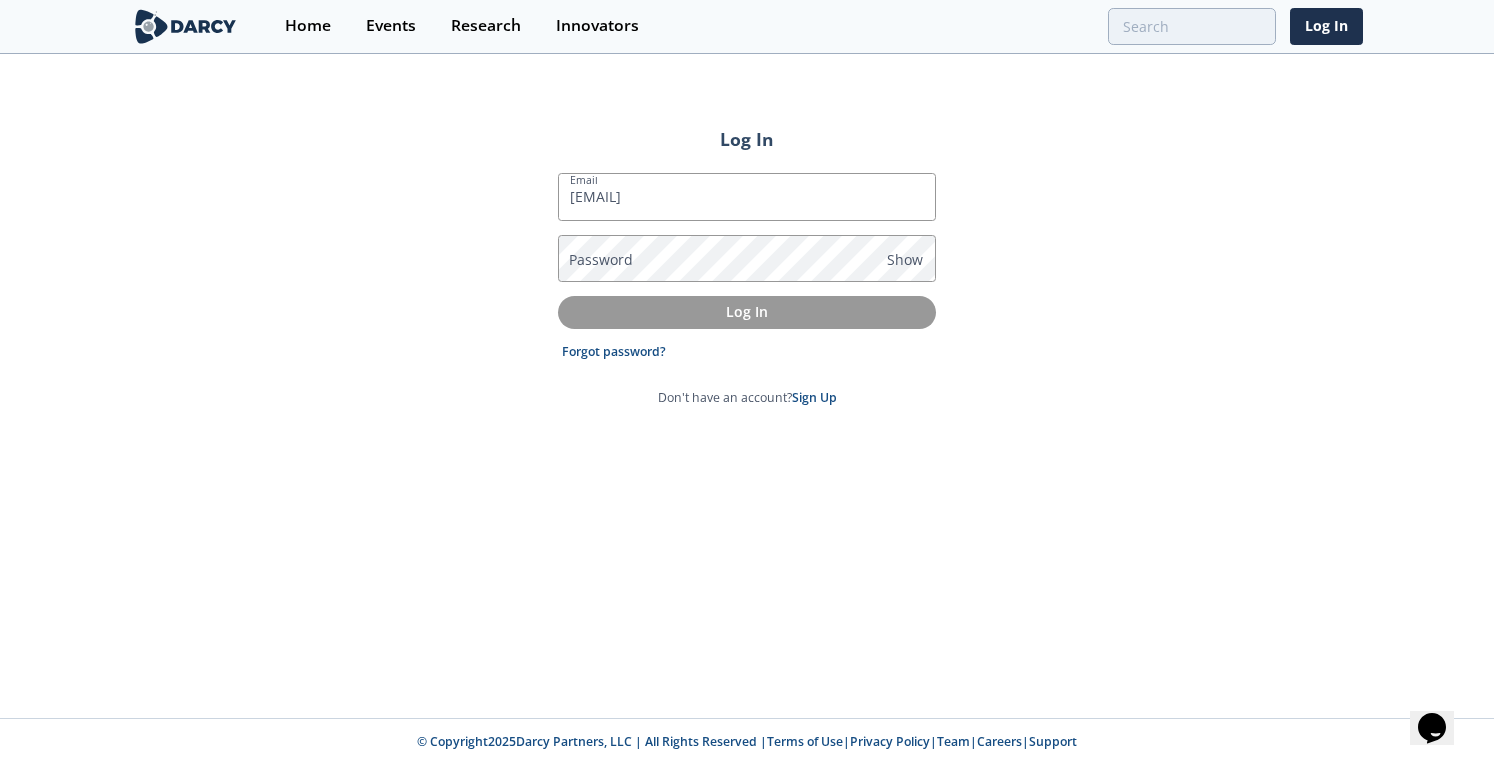type on "[EMAIL]" 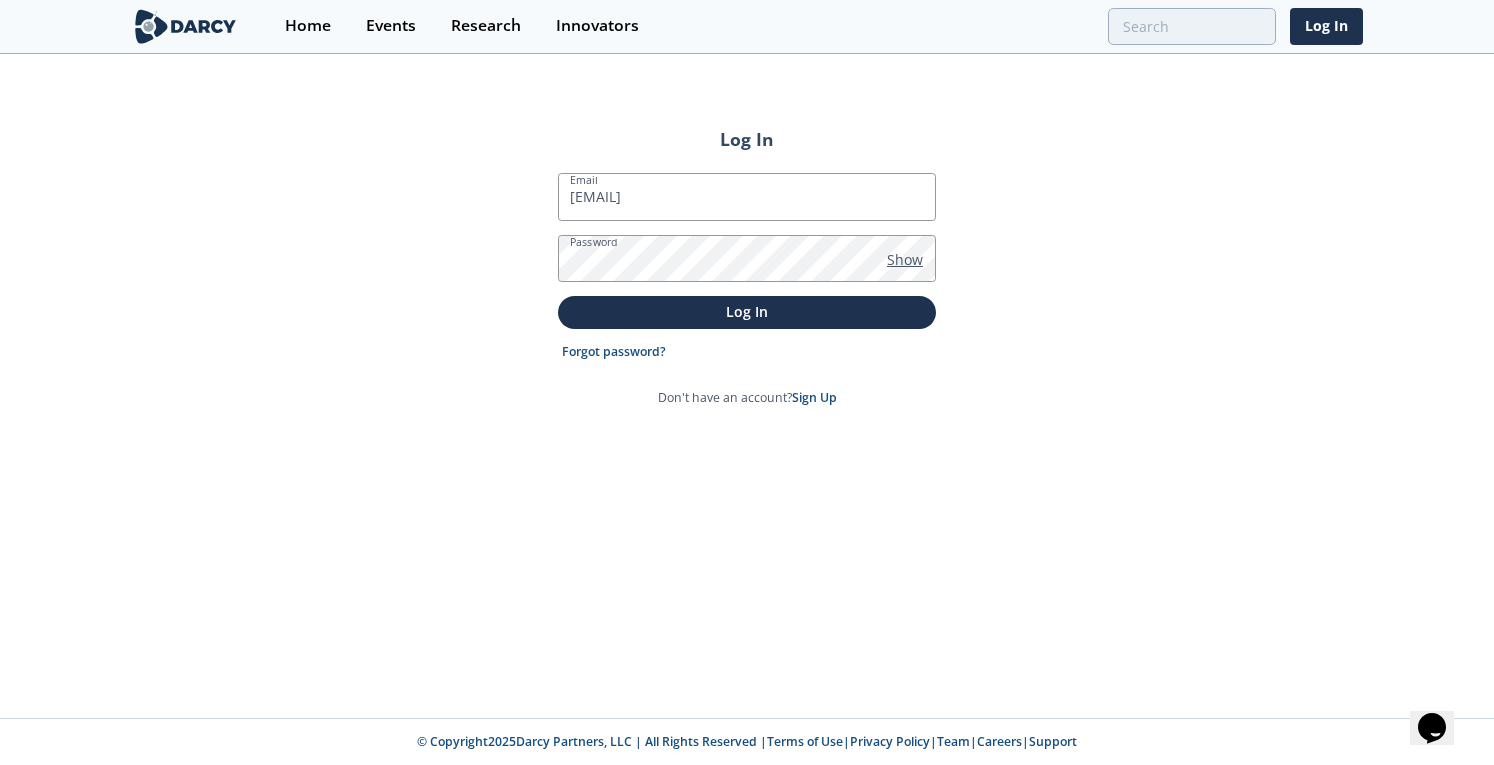 click on "Show" at bounding box center [905, 259] 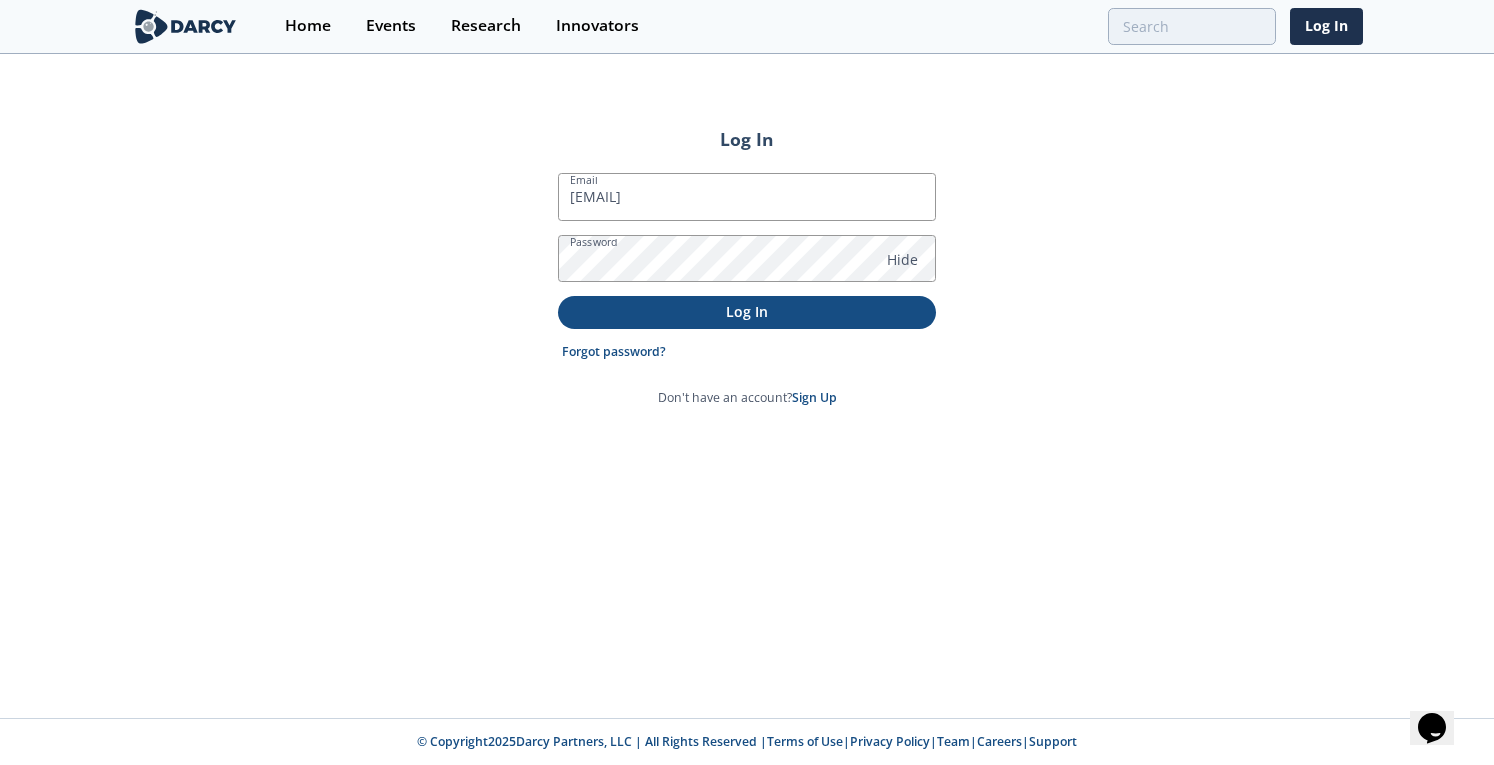 click on "Log In" at bounding box center (747, 311) 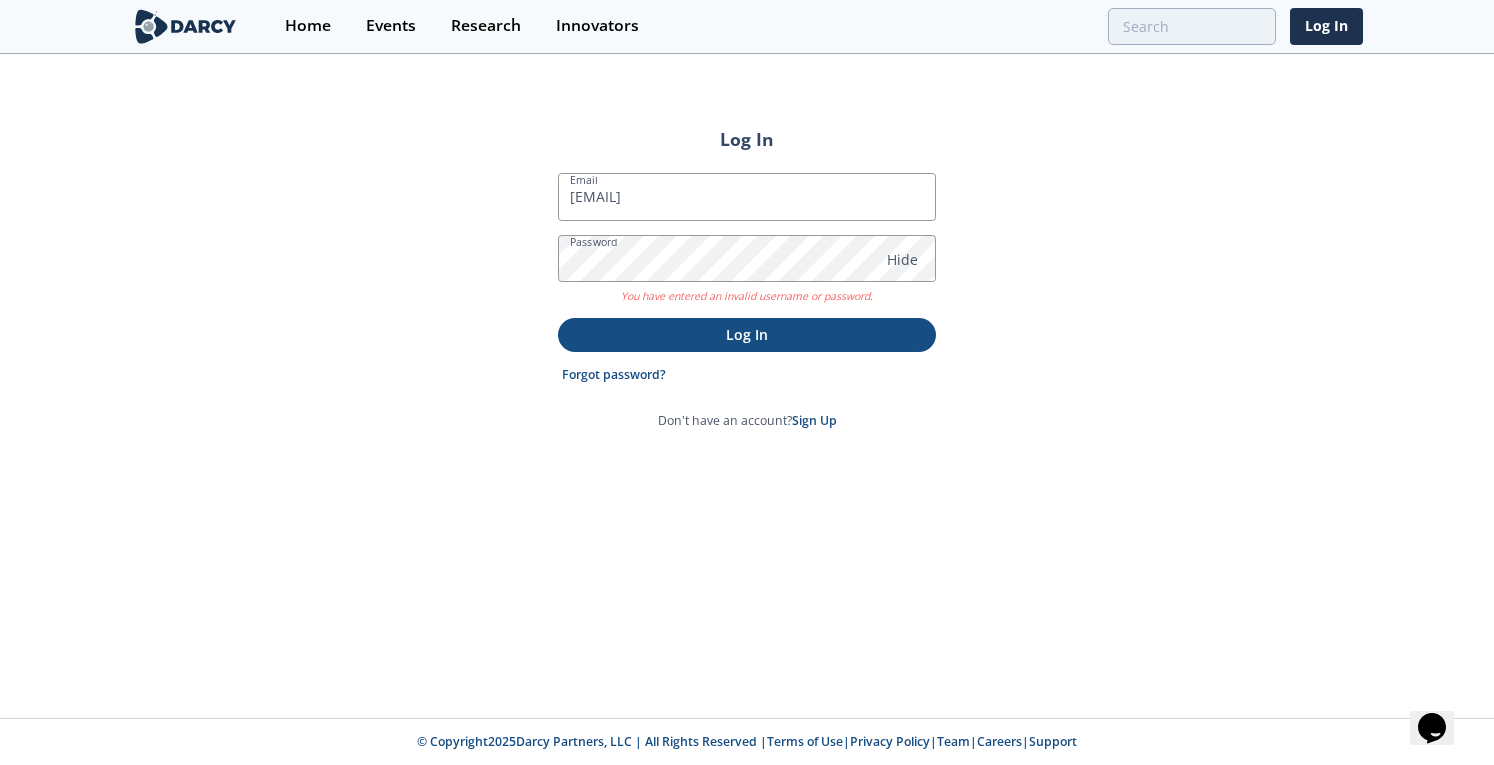 click on "Log In" at bounding box center [747, 334] 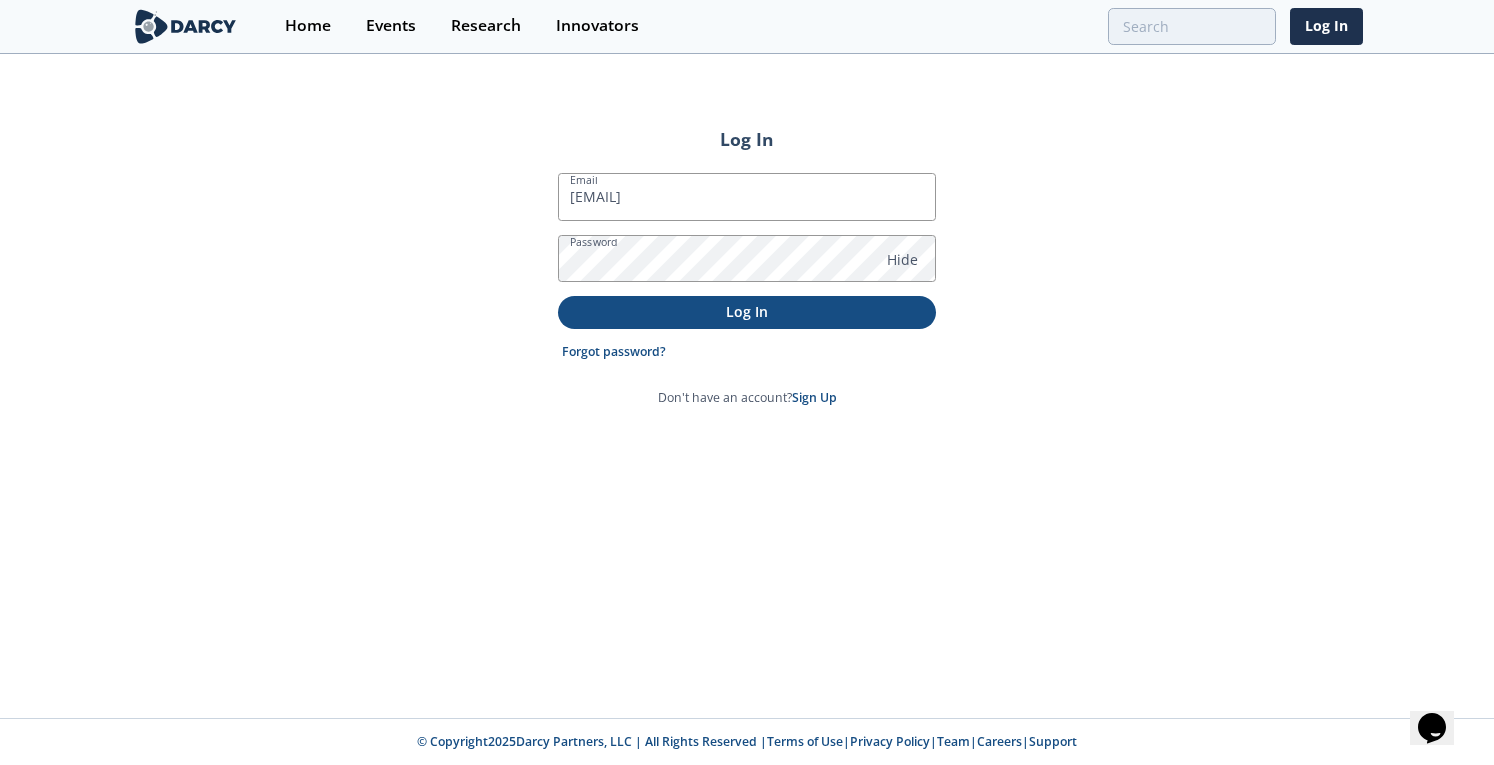 click on "Log In" at bounding box center (747, 311) 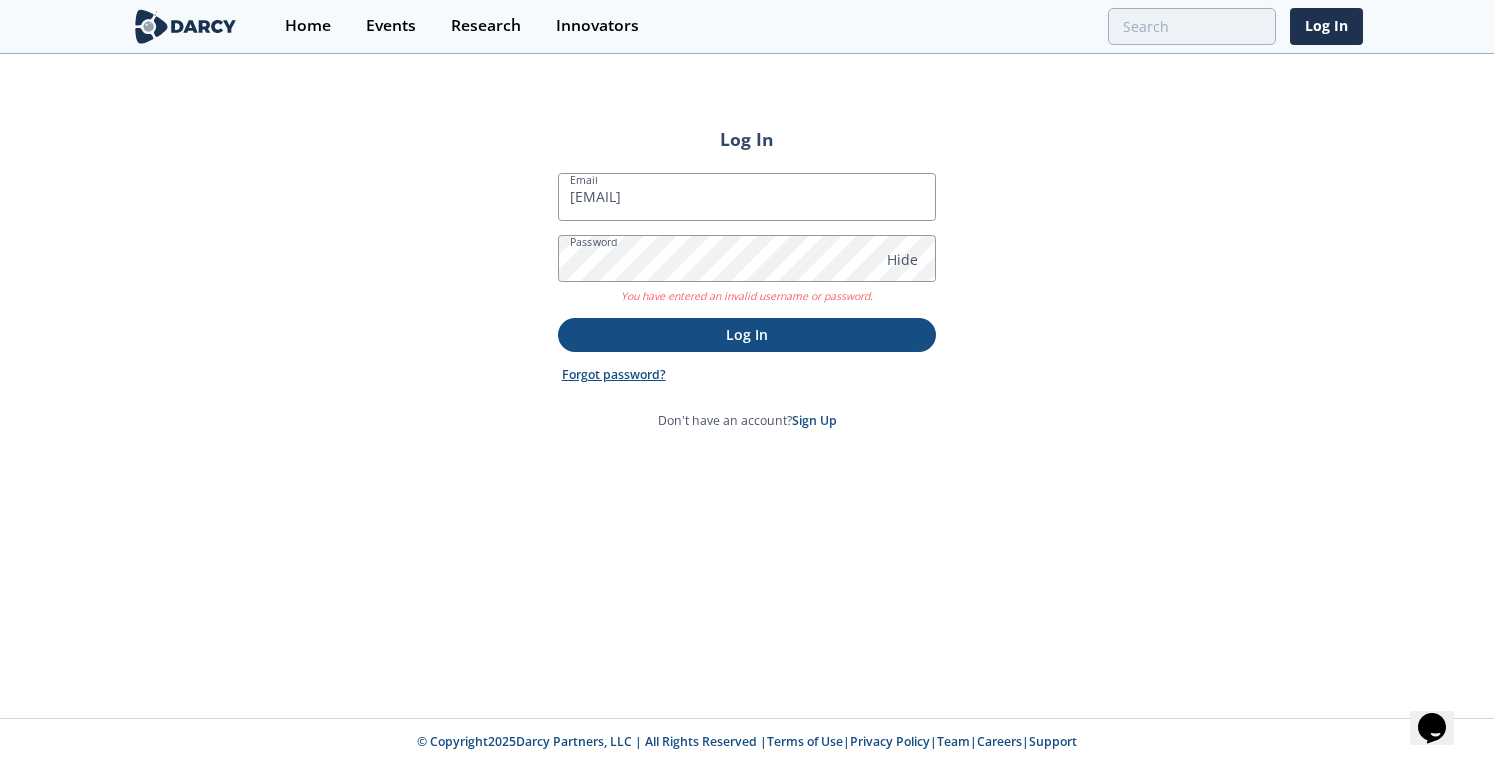 click on "Forgot password?" at bounding box center [614, 375] 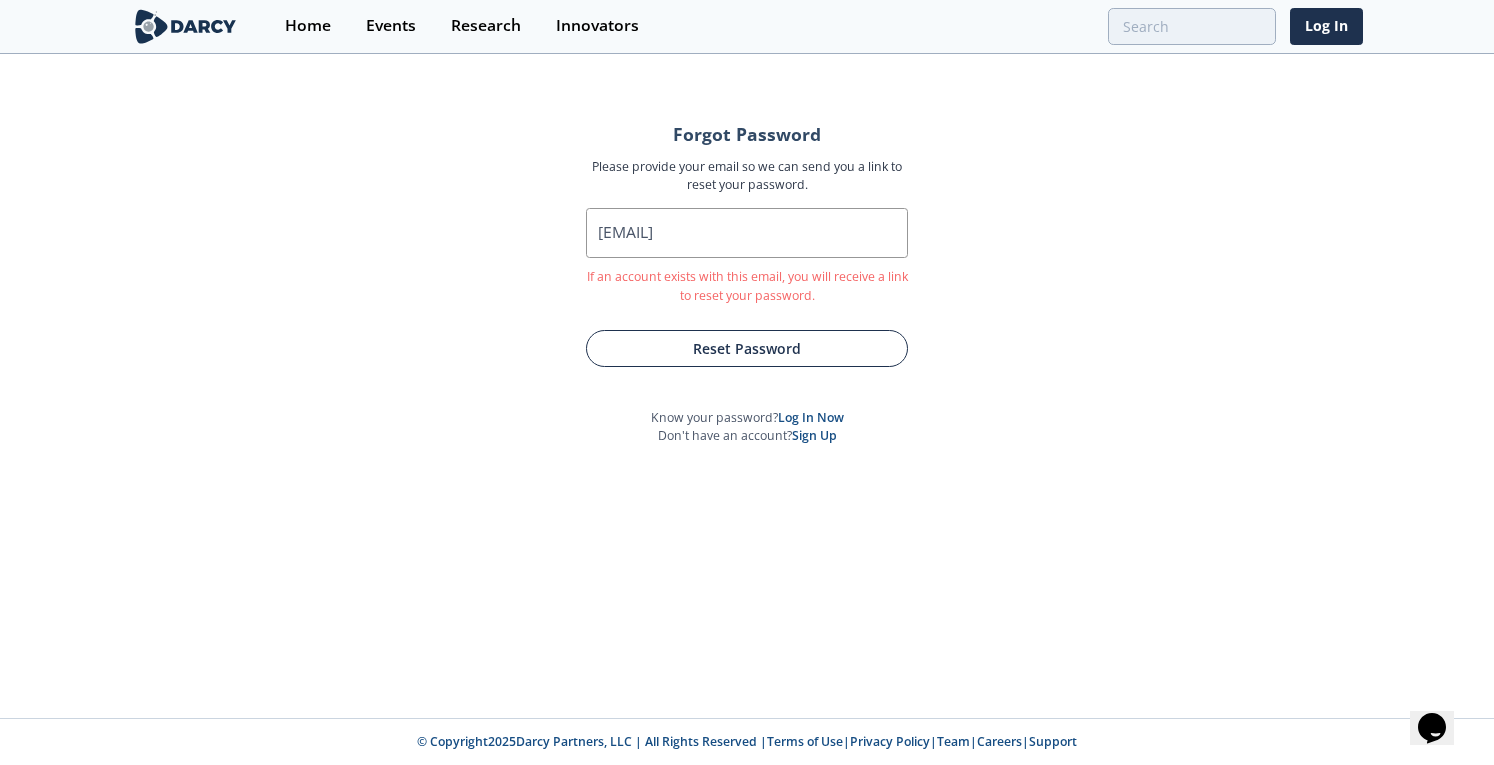click on "Reset Password" at bounding box center [747, 348] 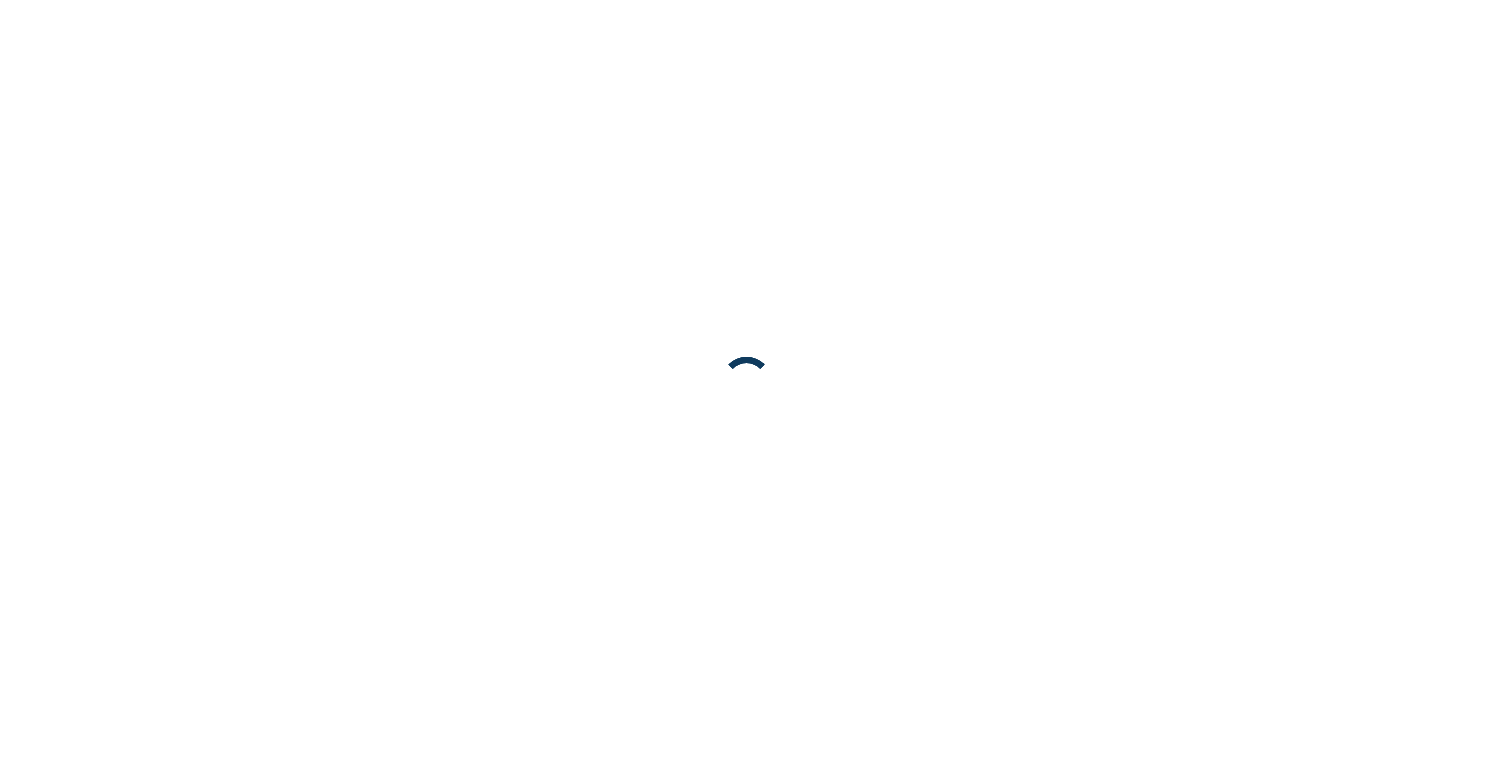 scroll, scrollTop: 0, scrollLeft: 0, axis: both 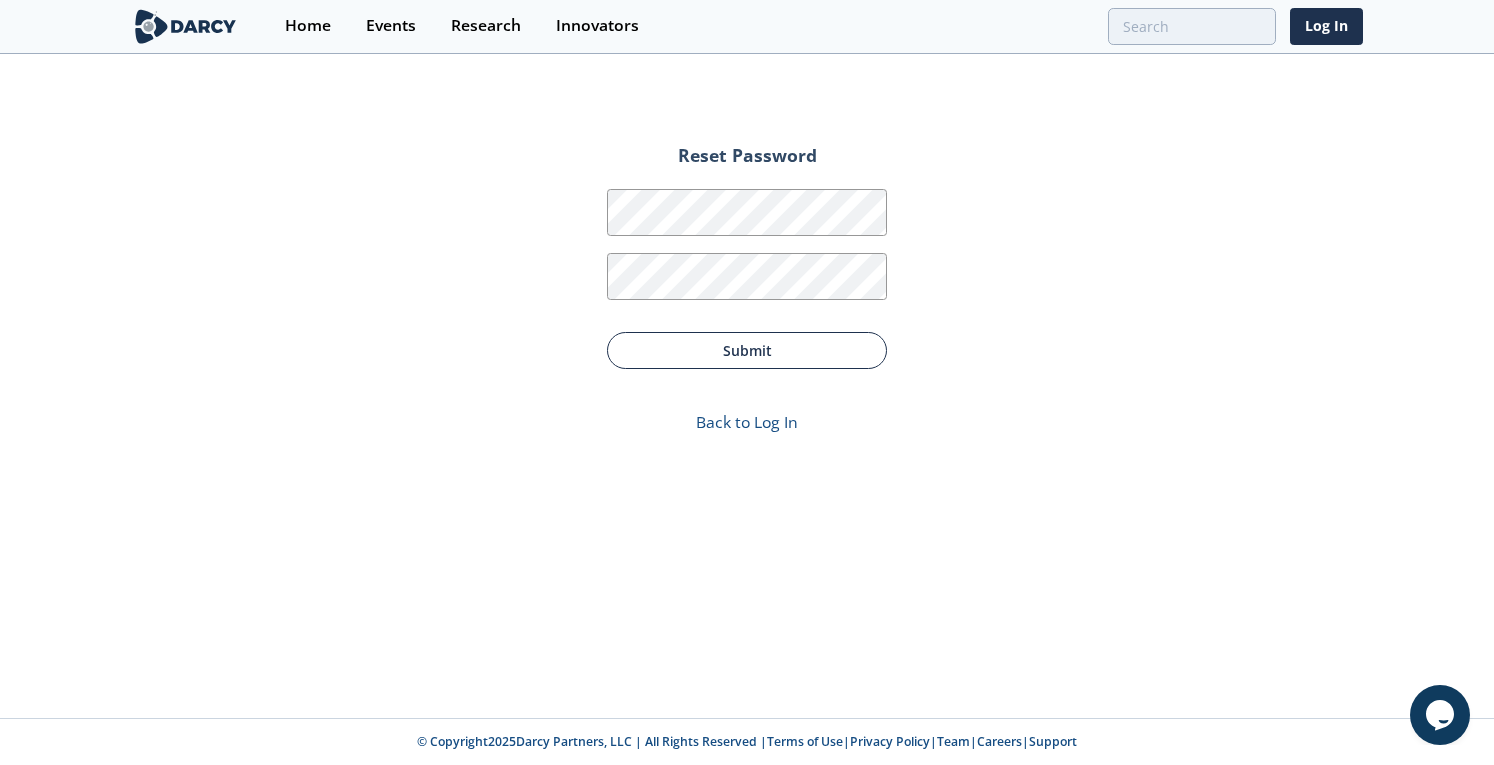 click on "Submit" at bounding box center (747, 350) 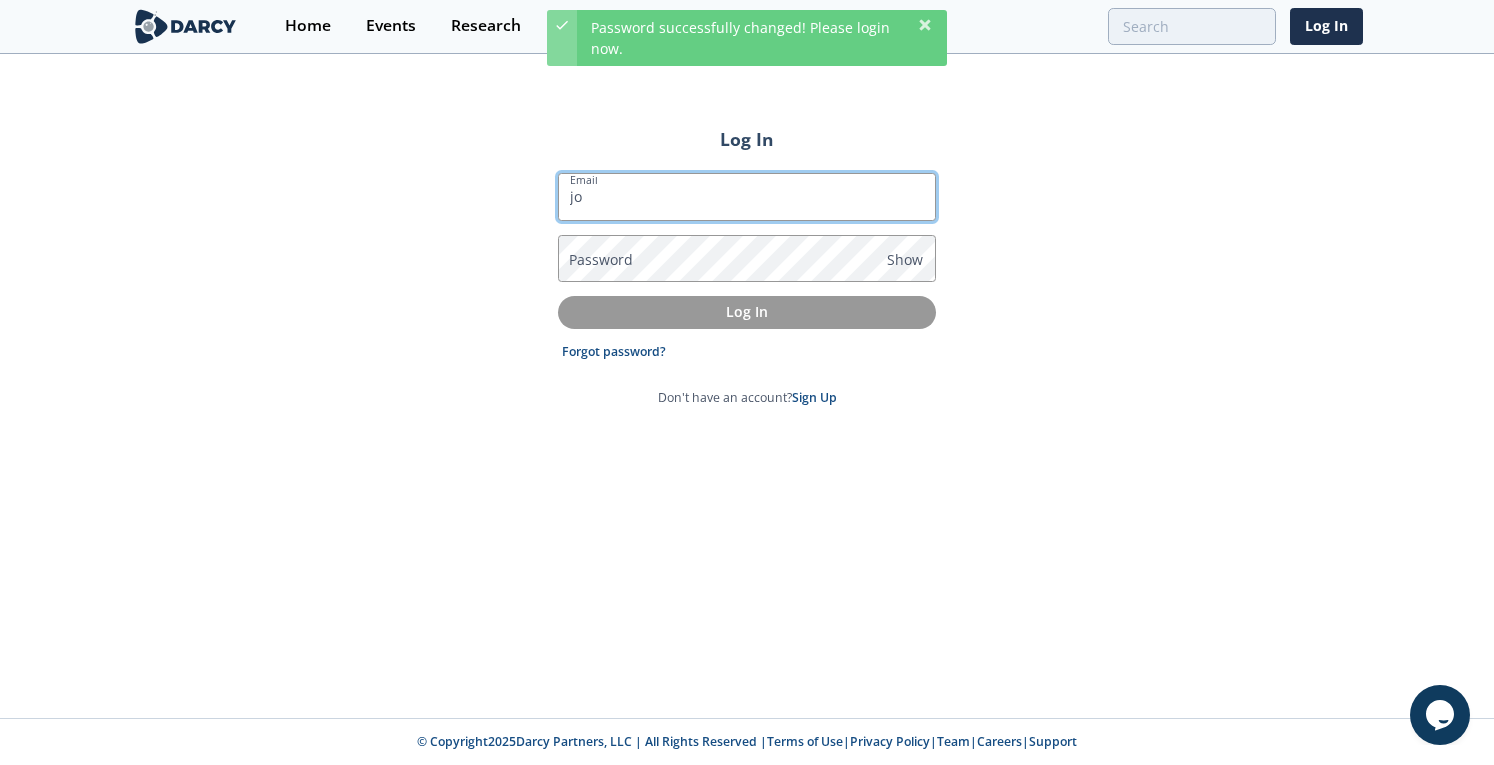 type on "[EMAIL]" 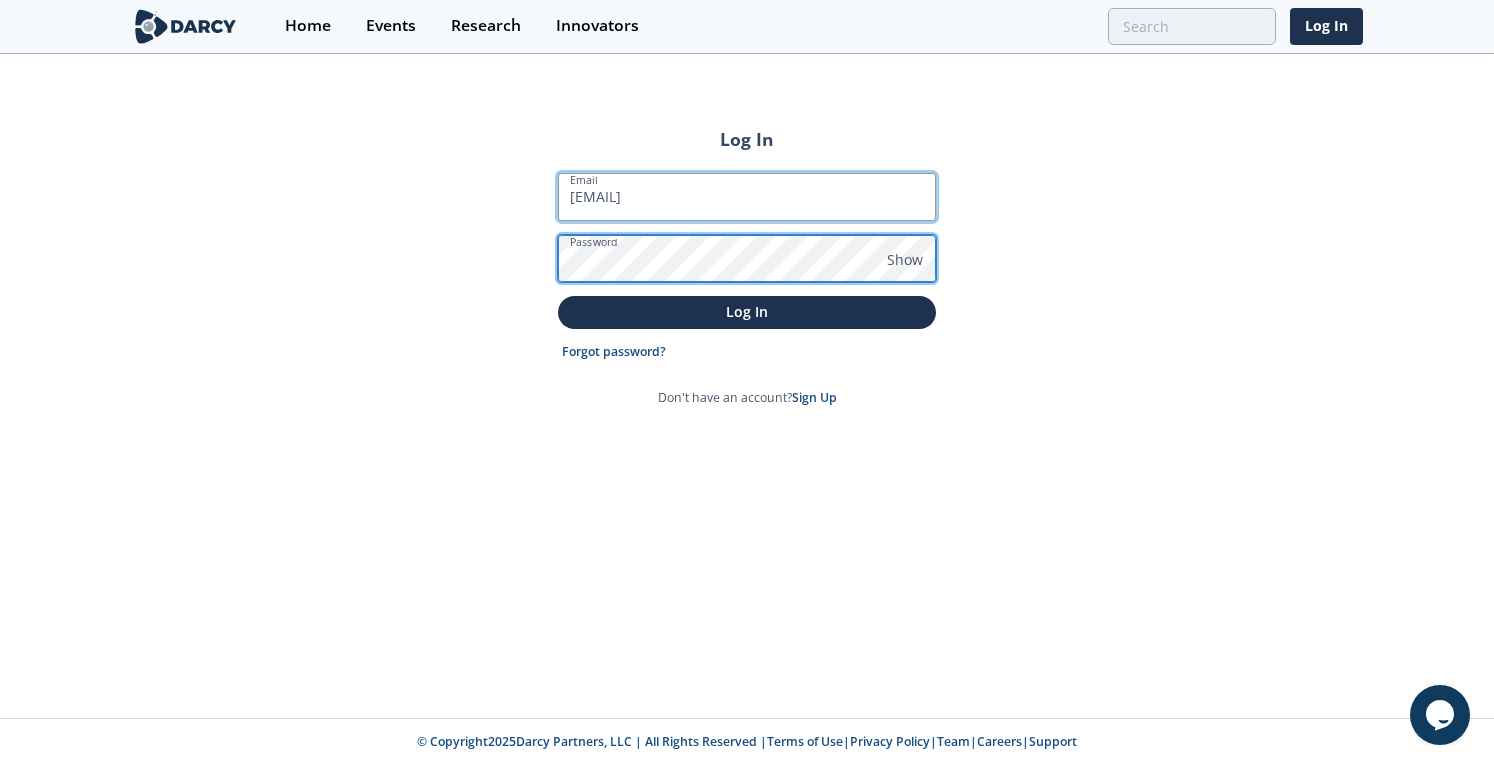 click on "Log In" at bounding box center (747, 312) 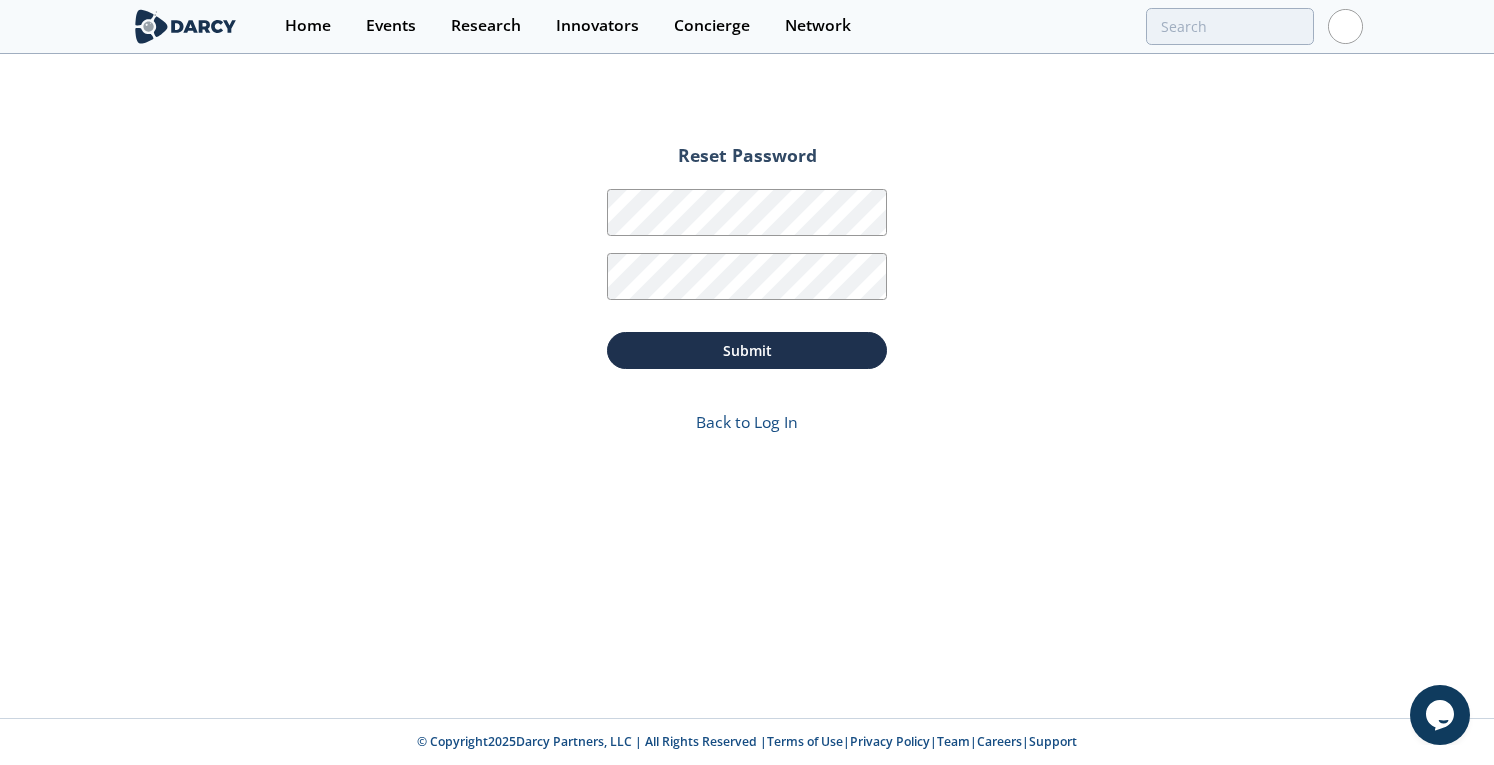click at bounding box center [1345, 26] 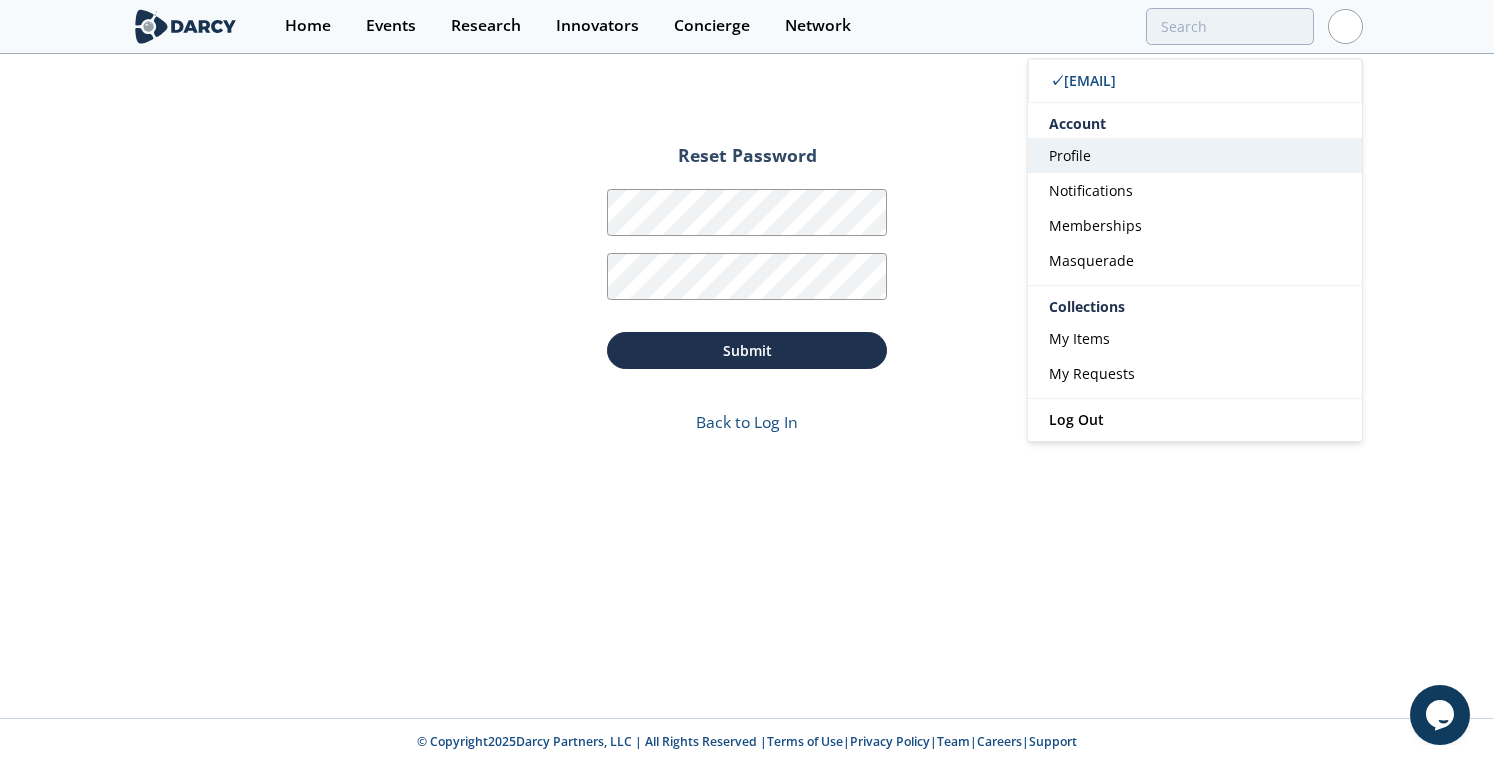 click on "Profile" at bounding box center [1195, 155] 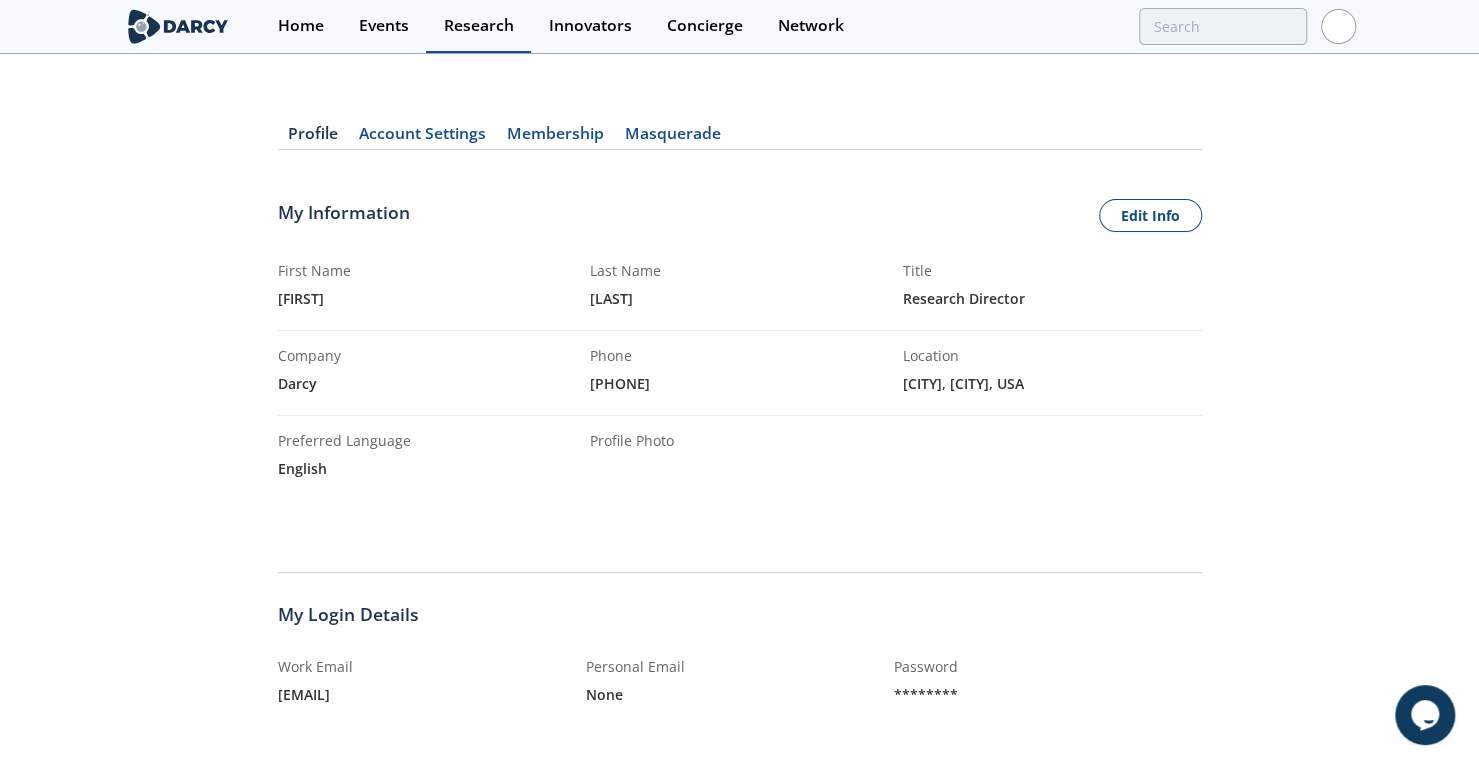 click on "Research" at bounding box center (479, 26) 